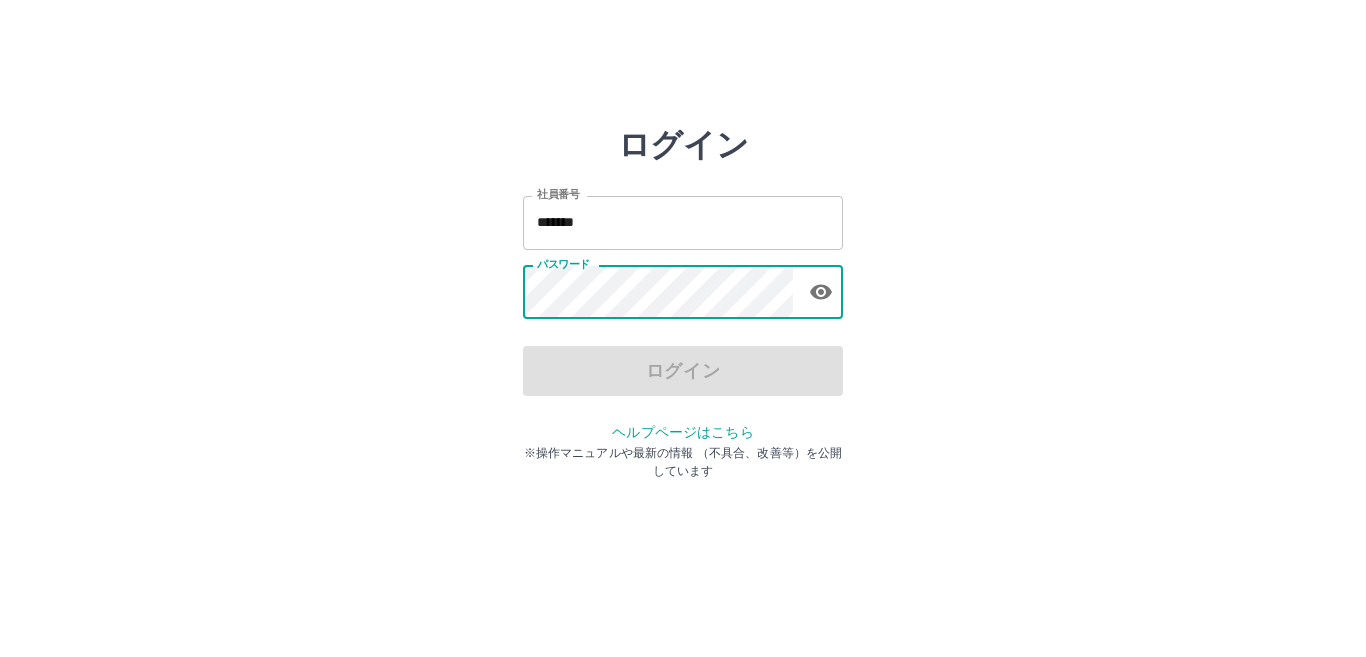 scroll, scrollTop: 0, scrollLeft: 0, axis: both 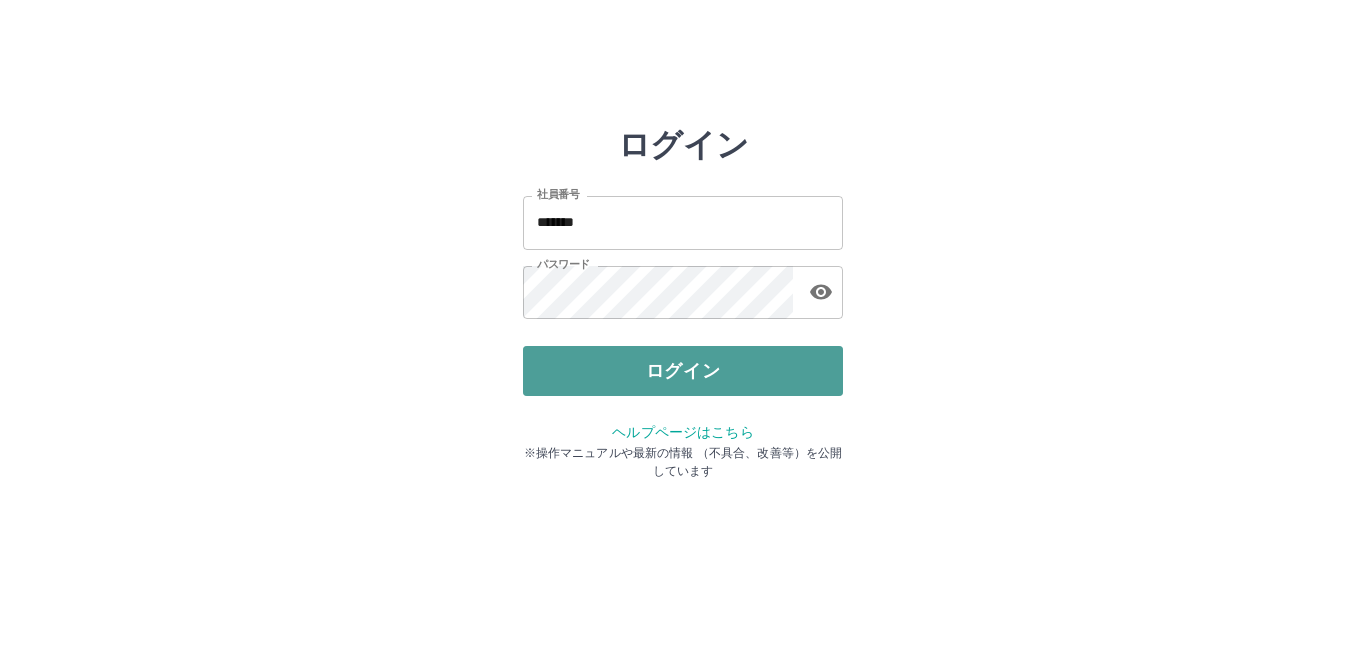 click on "ログイン" at bounding box center (683, 371) 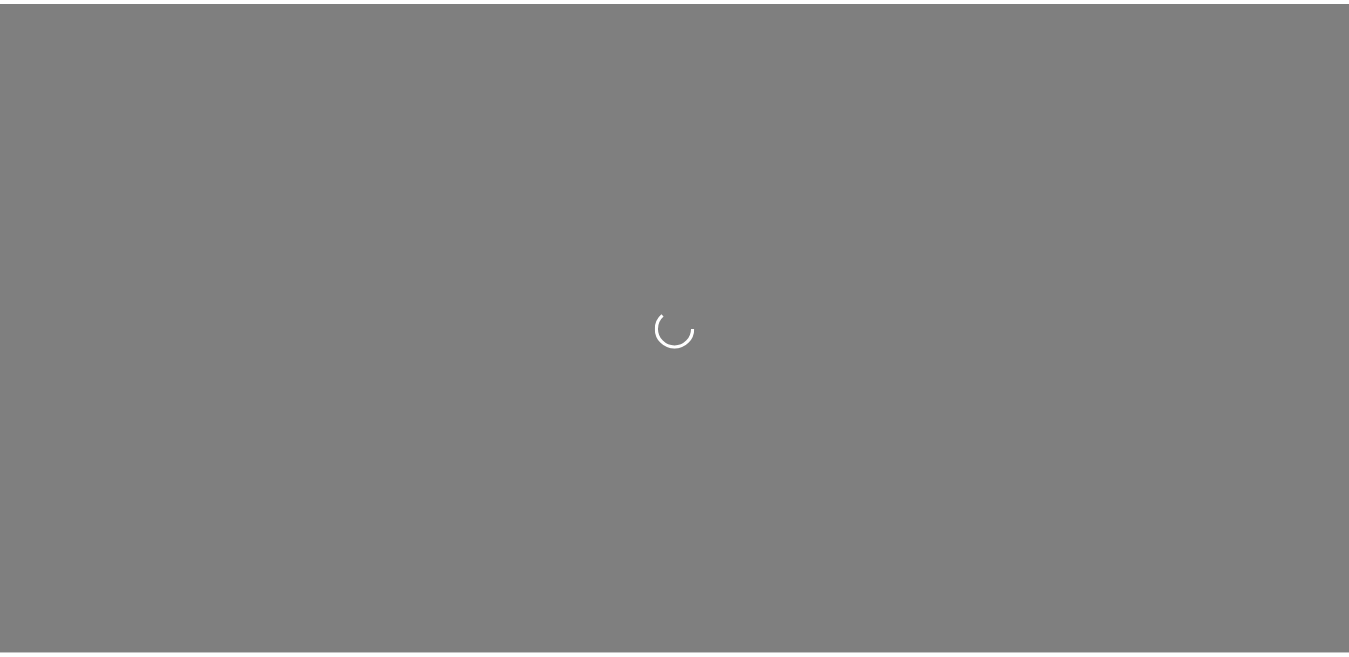 scroll, scrollTop: 0, scrollLeft: 0, axis: both 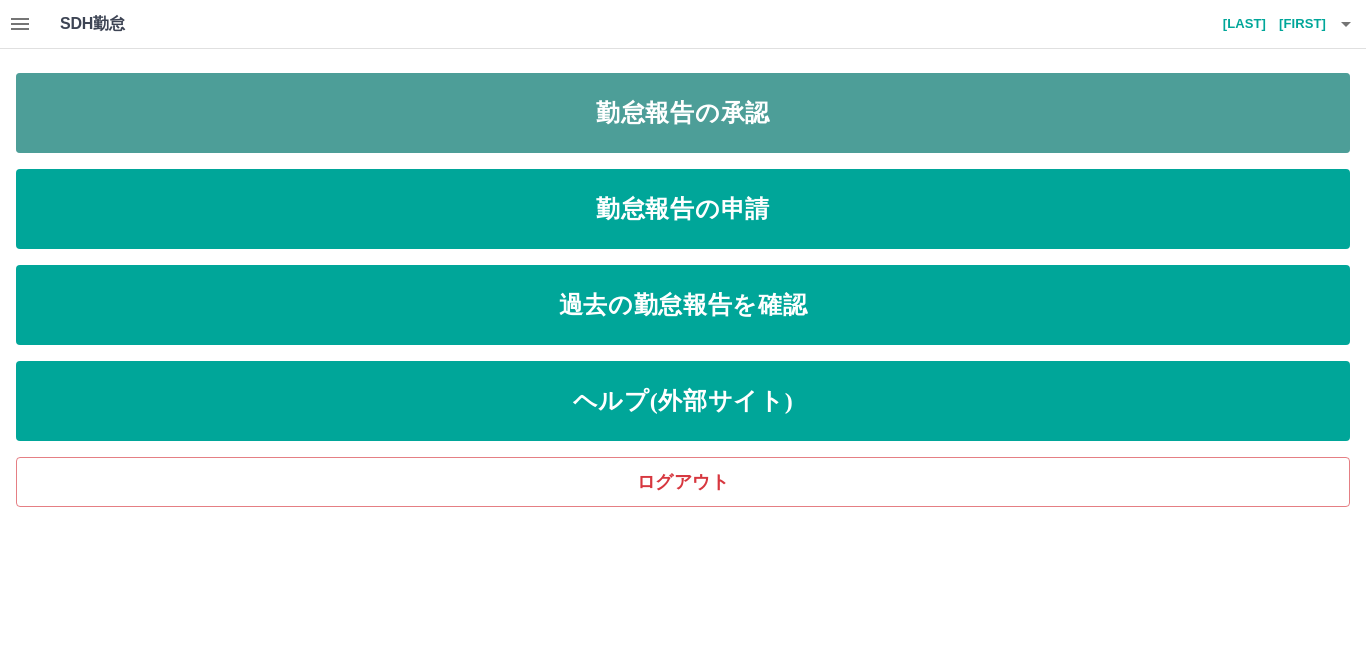 click on "勤怠報告の承認" at bounding box center [683, 113] 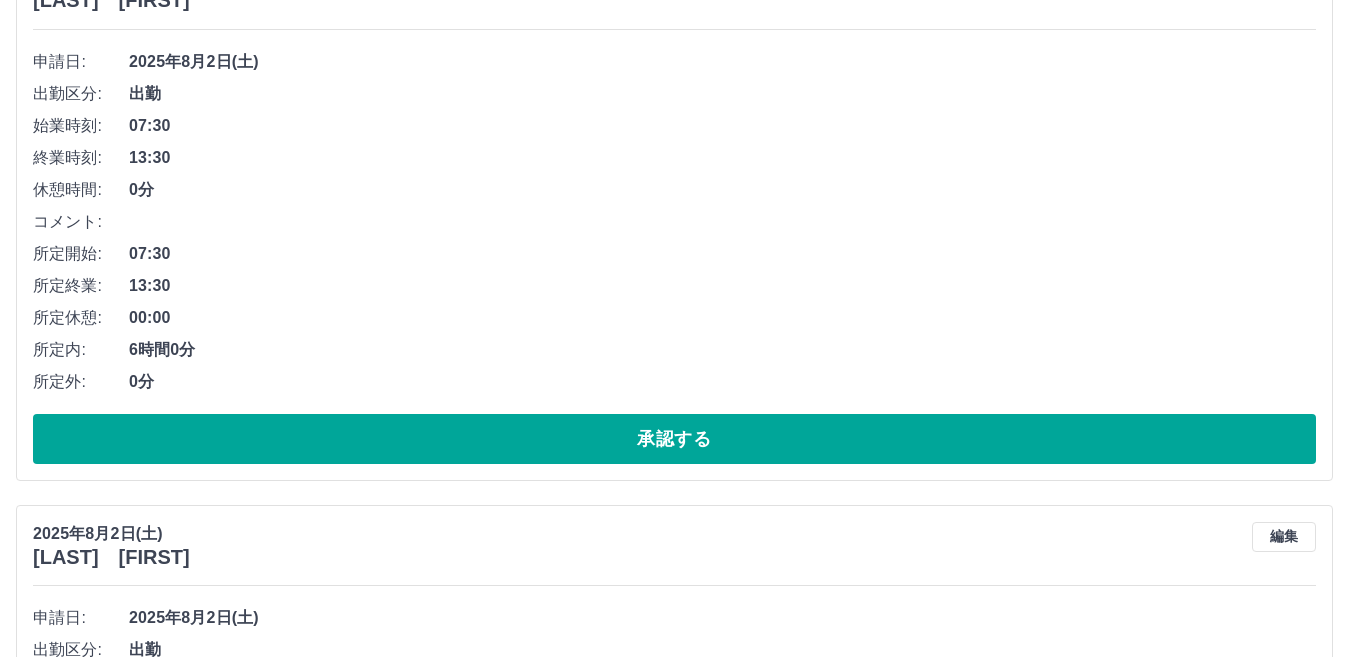 scroll, scrollTop: 1800, scrollLeft: 0, axis: vertical 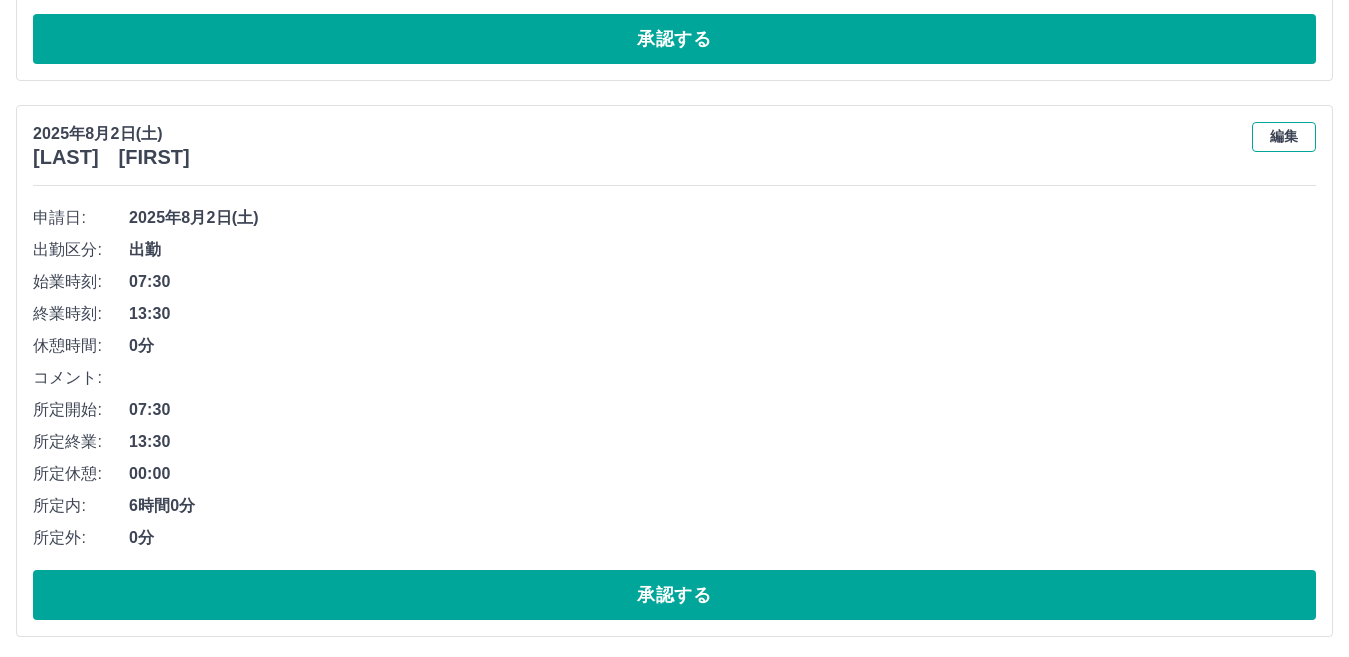 click on "編集" at bounding box center (1284, 137) 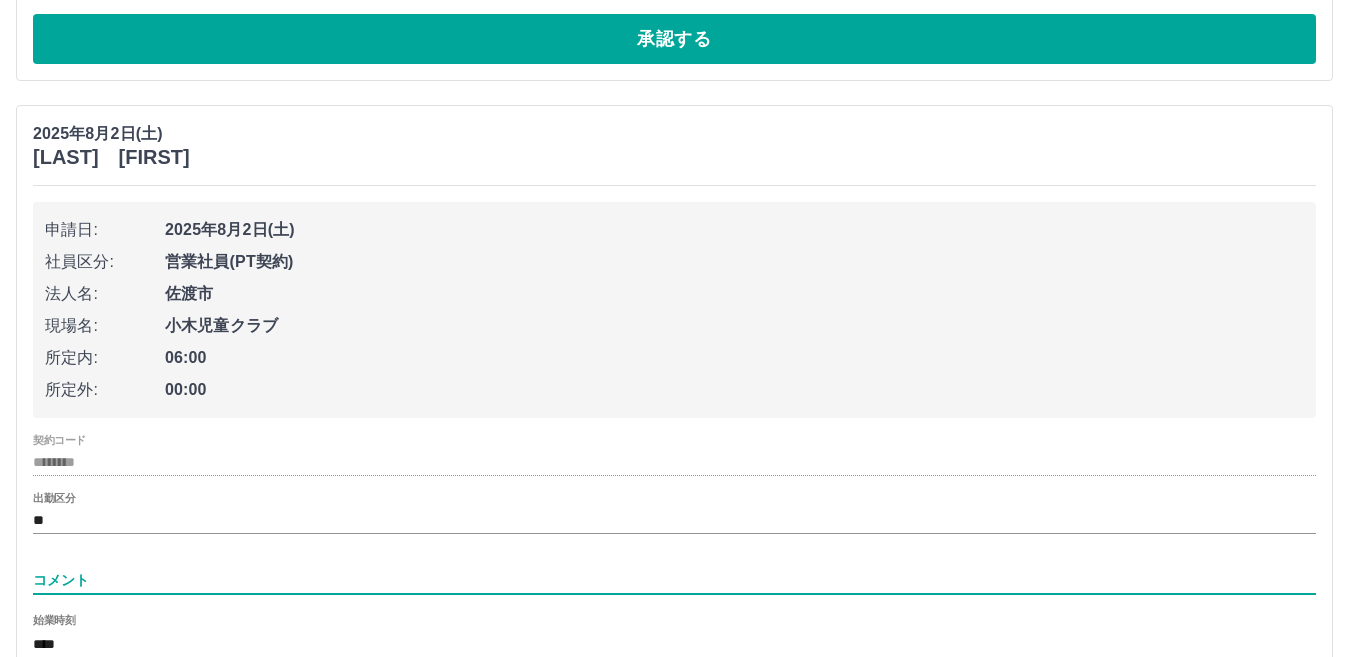 click on "コメント" at bounding box center (674, 580) 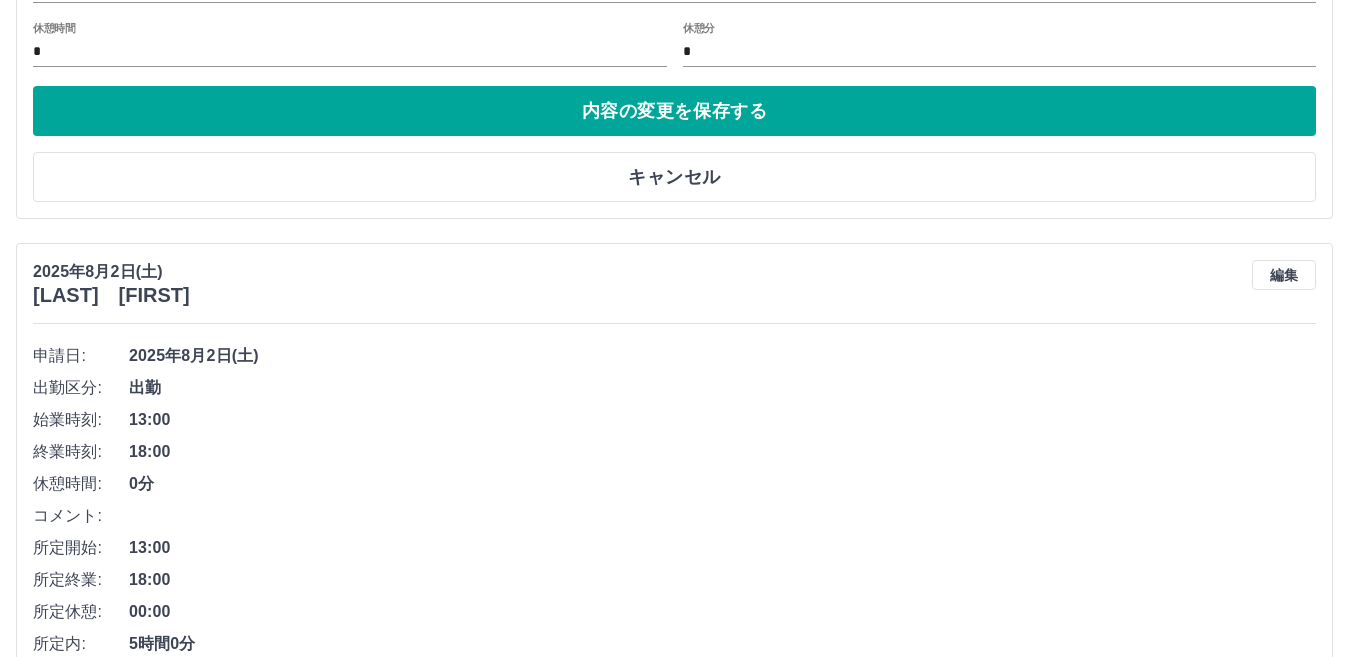 scroll, scrollTop: 2600, scrollLeft: 0, axis: vertical 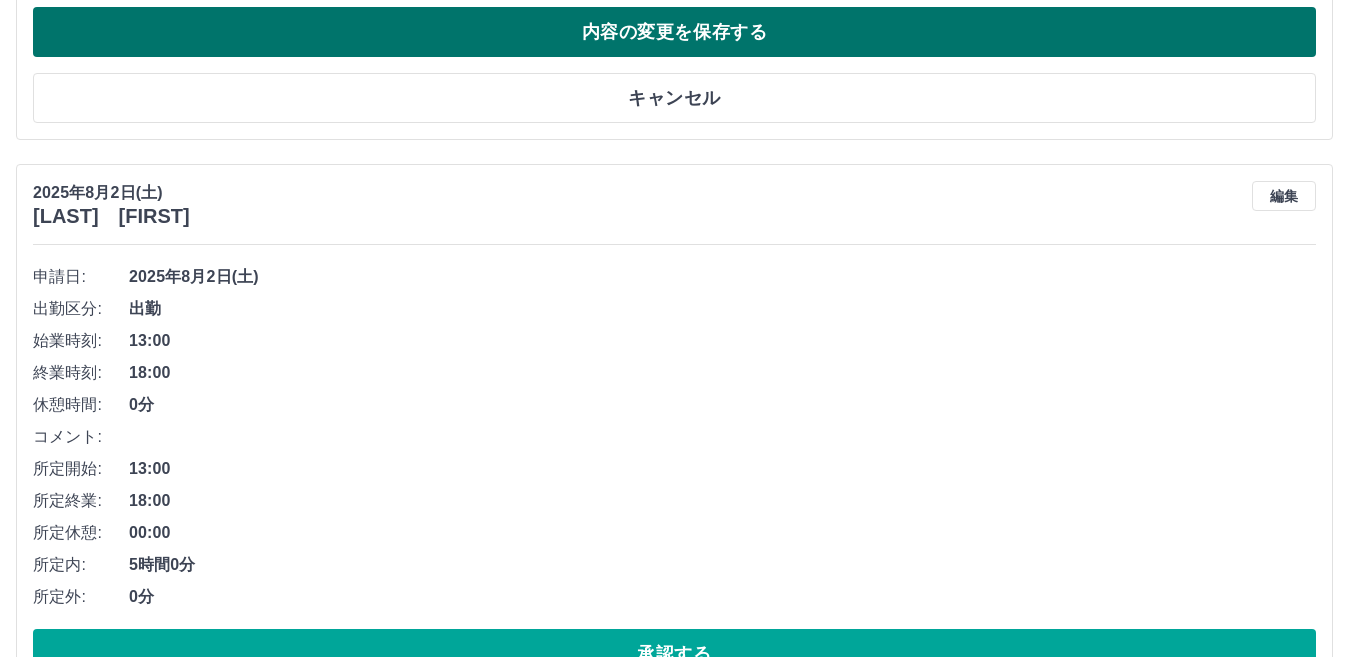 click on "内容の変更を保存する" at bounding box center (674, 32) 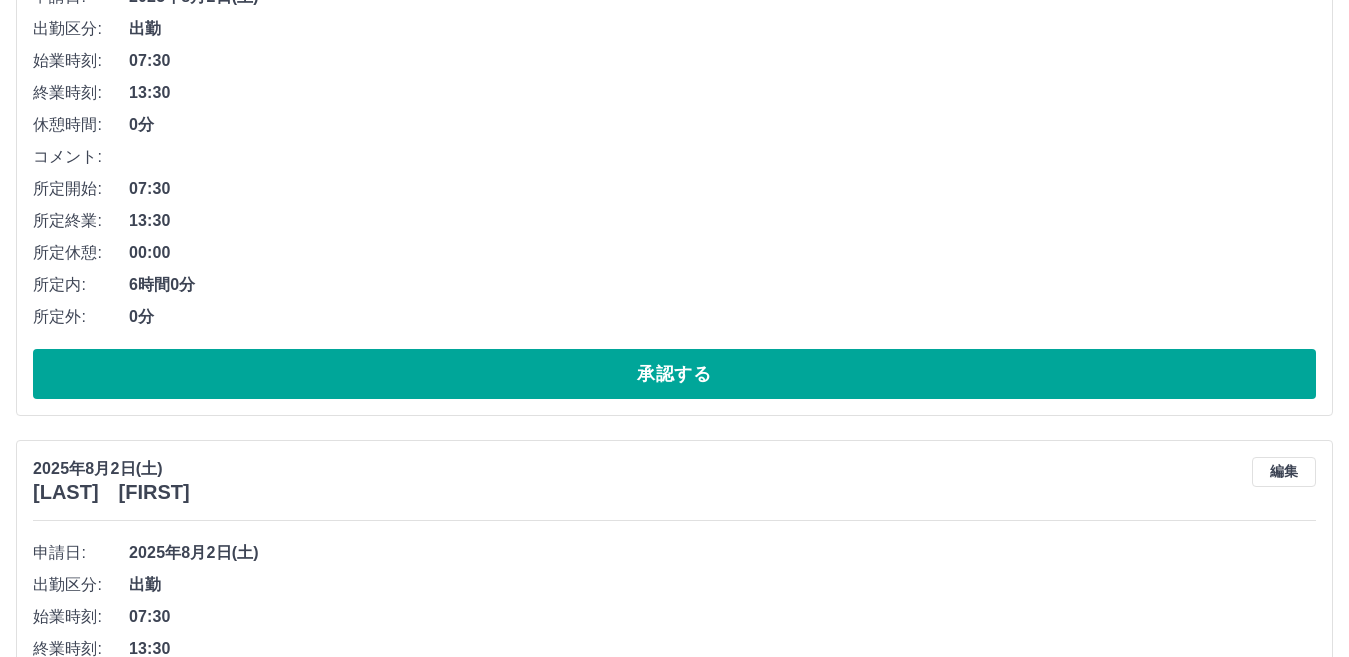scroll, scrollTop: 1400, scrollLeft: 0, axis: vertical 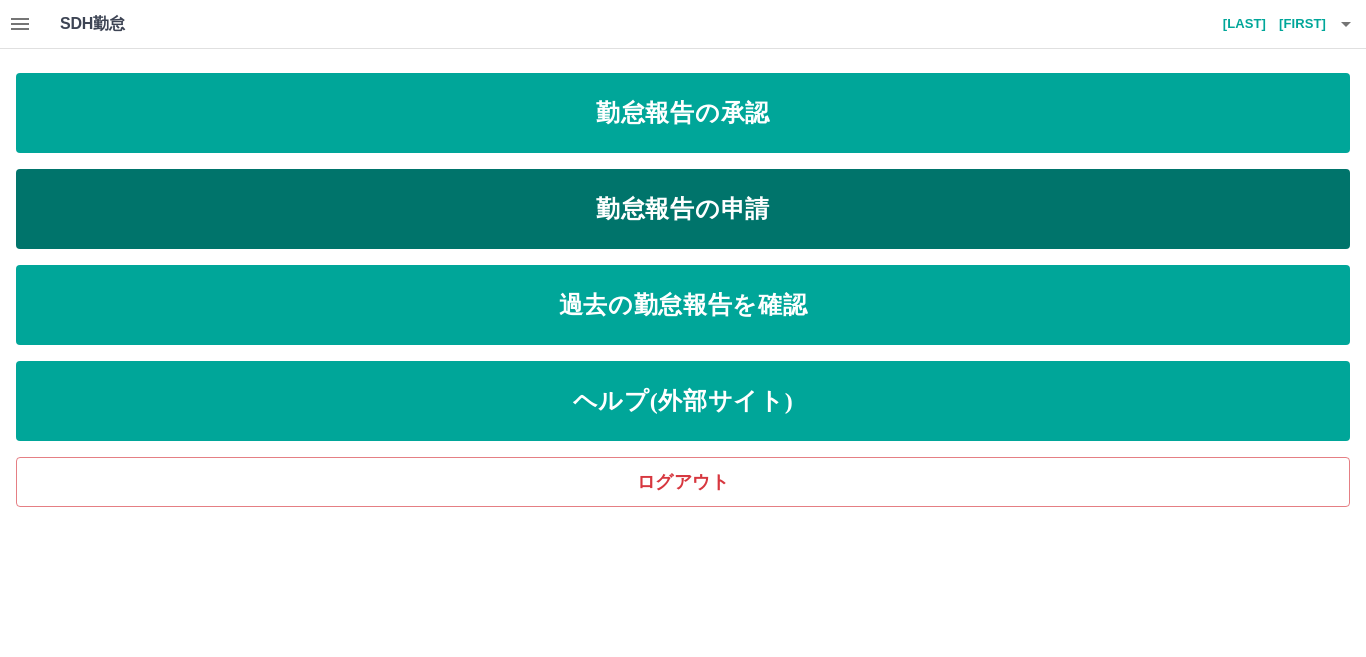 click on "勤怠報告の申請" at bounding box center [683, 209] 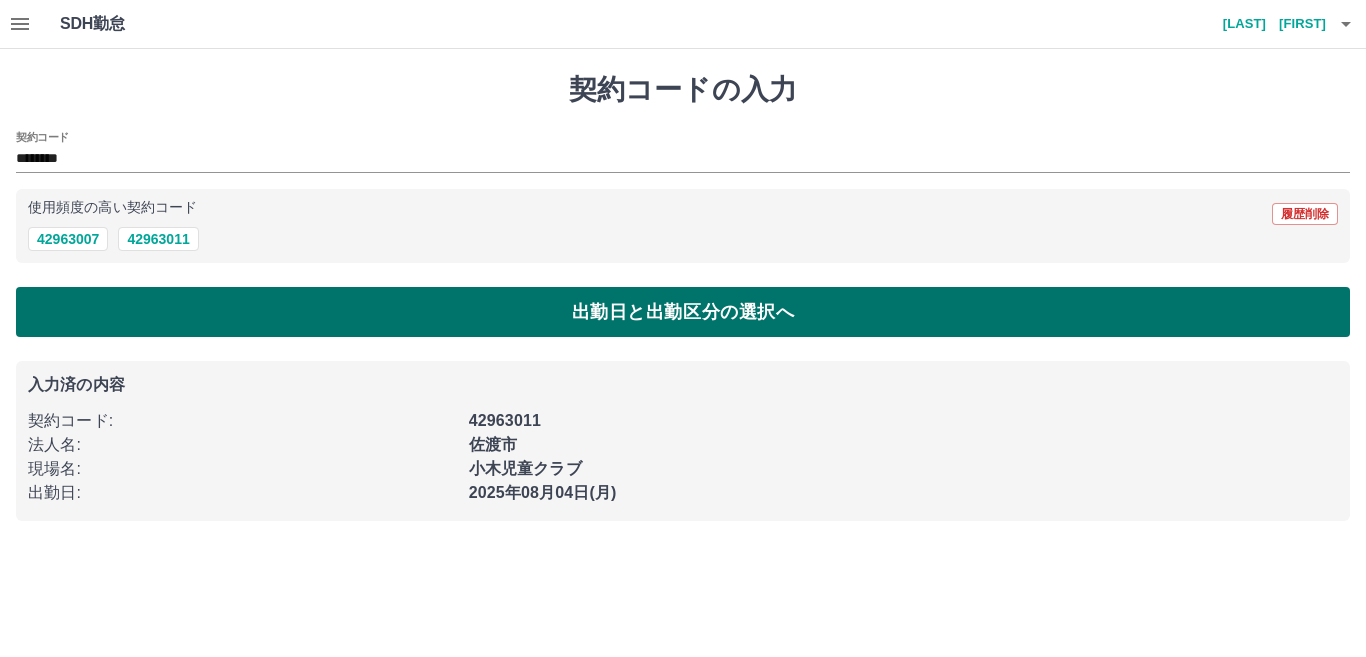 click on "出勤日と出勤区分の選択へ" at bounding box center [683, 312] 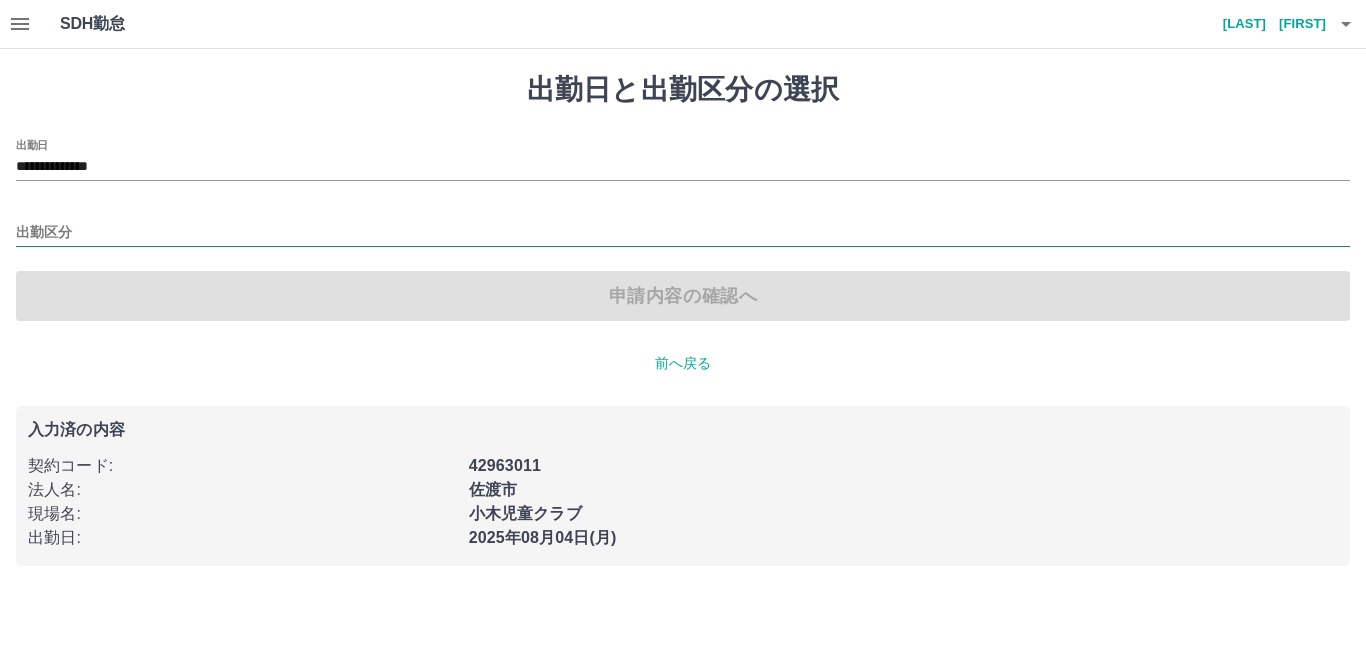 click on "出勤区分" at bounding box center [683, 233] 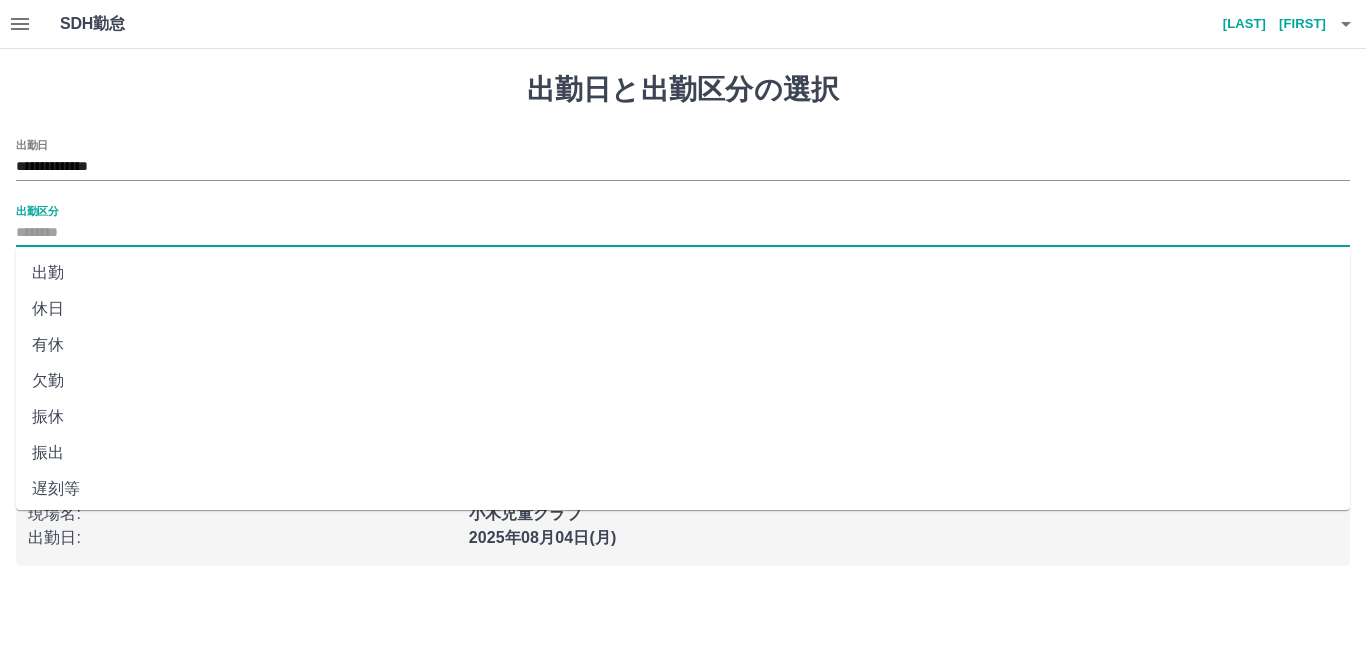 click on "出勤" at bounding box center (683, 273) 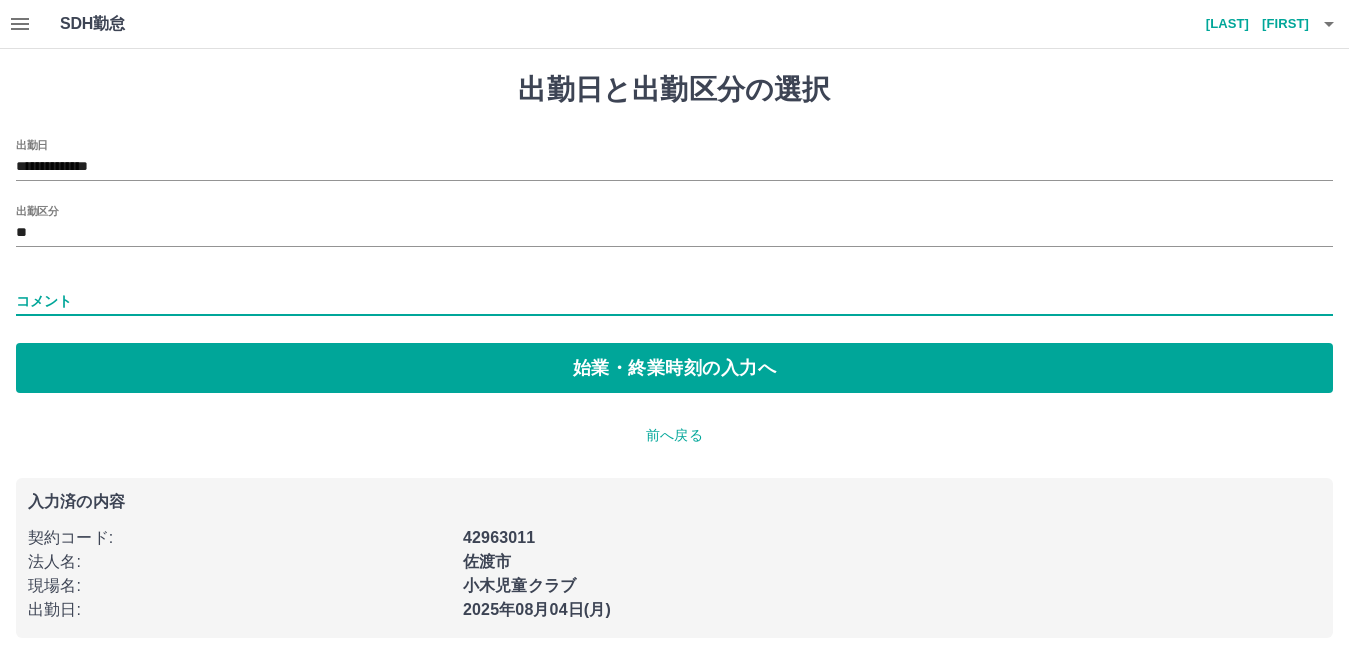 click on "コメント" at bounding box center (674, 301) 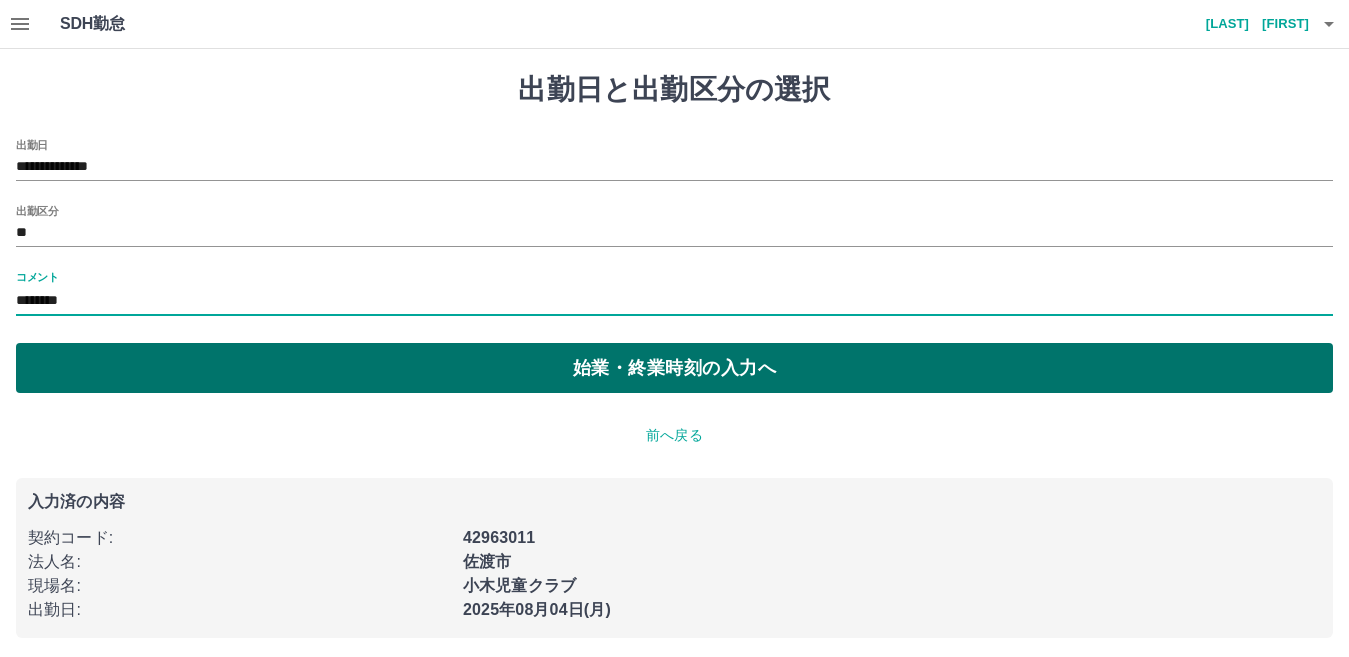 click on "始業・終業時刻の入力へ" at bounding box center (674, 368) 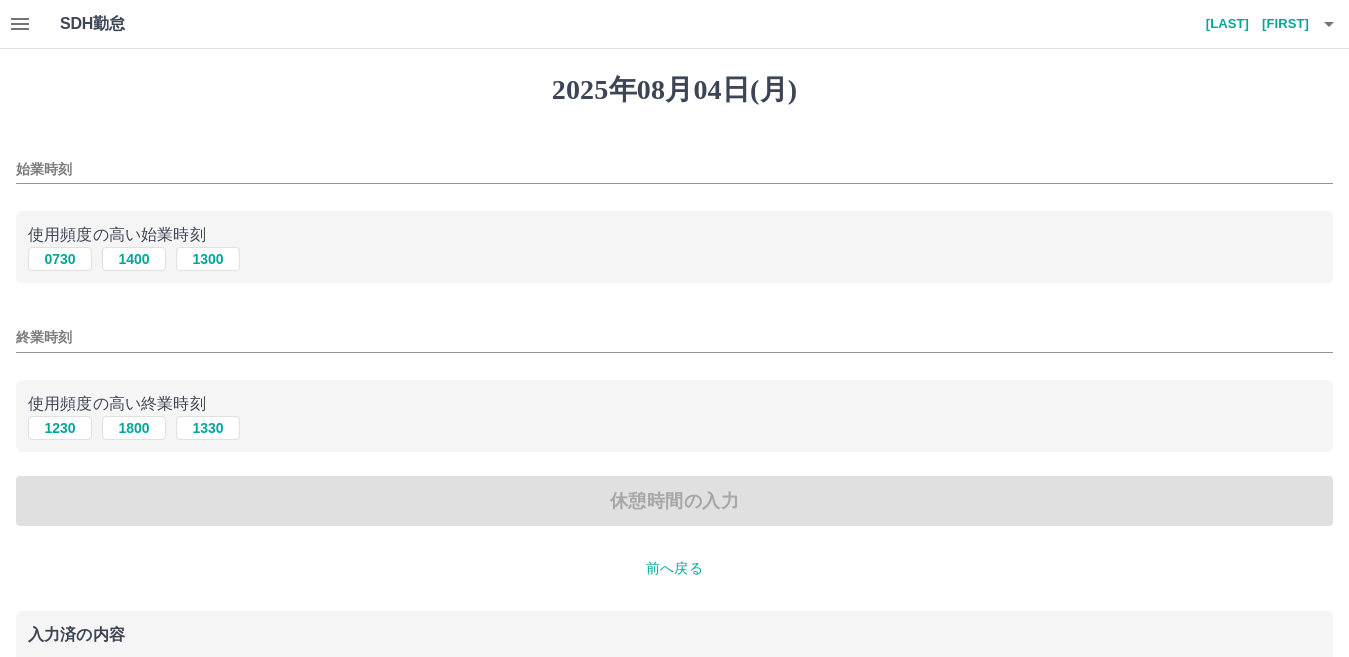 click on "始業時刻" at bounding box center [674, 169] 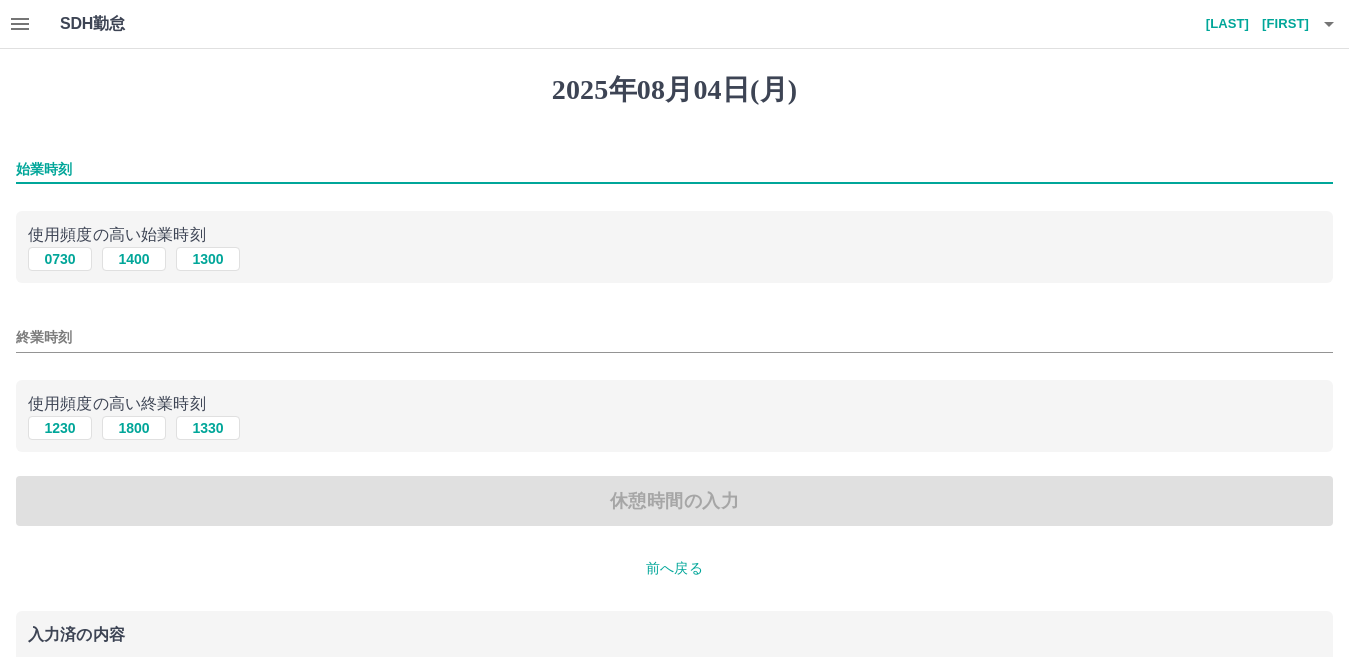 type on "*" 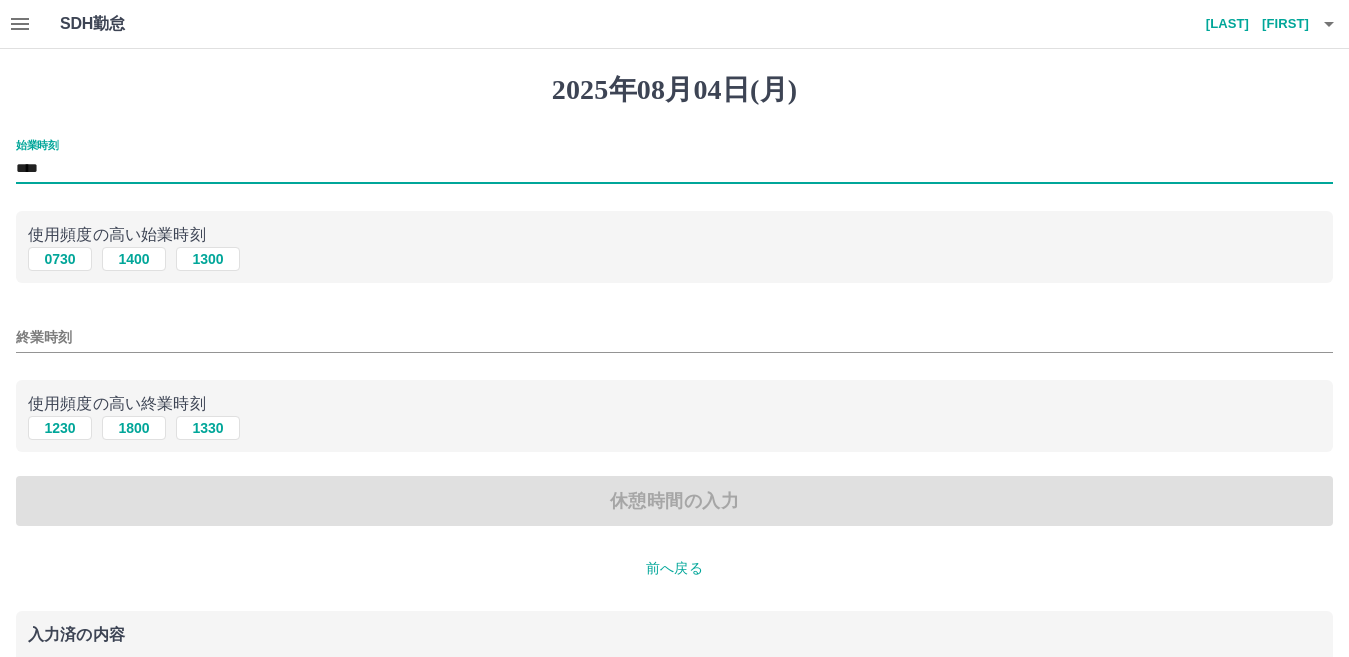 type on "****" 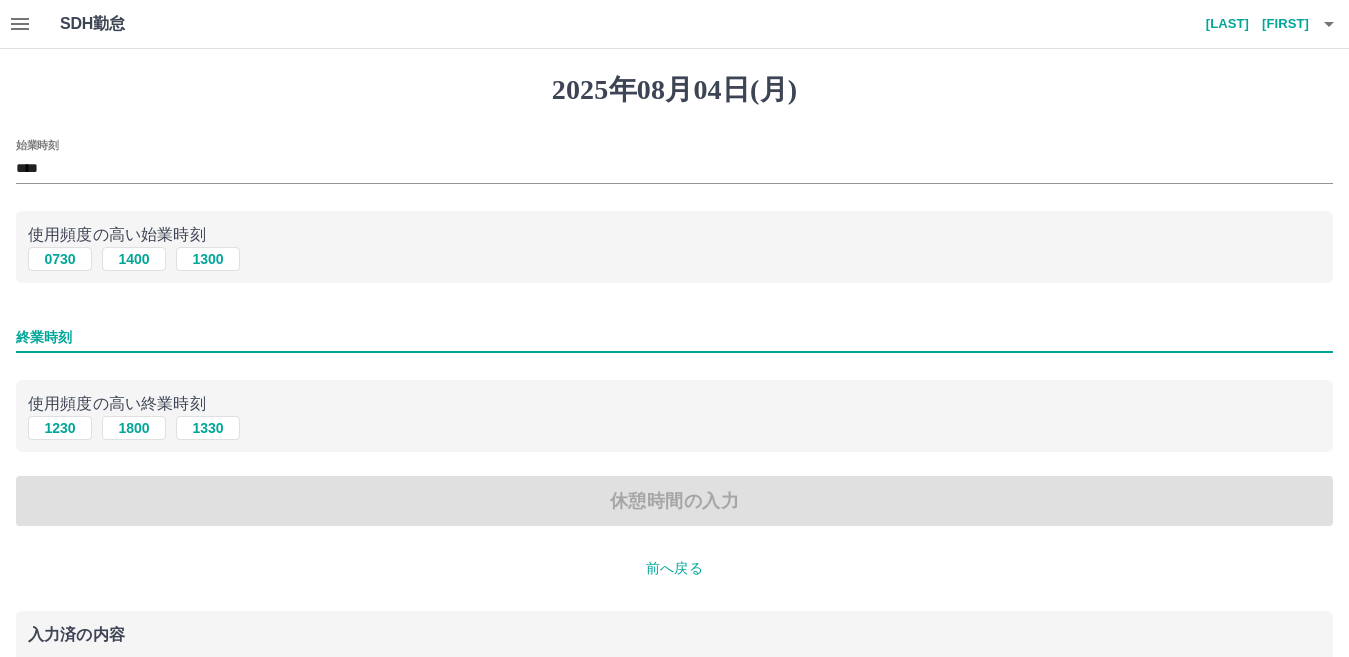 type on "****" 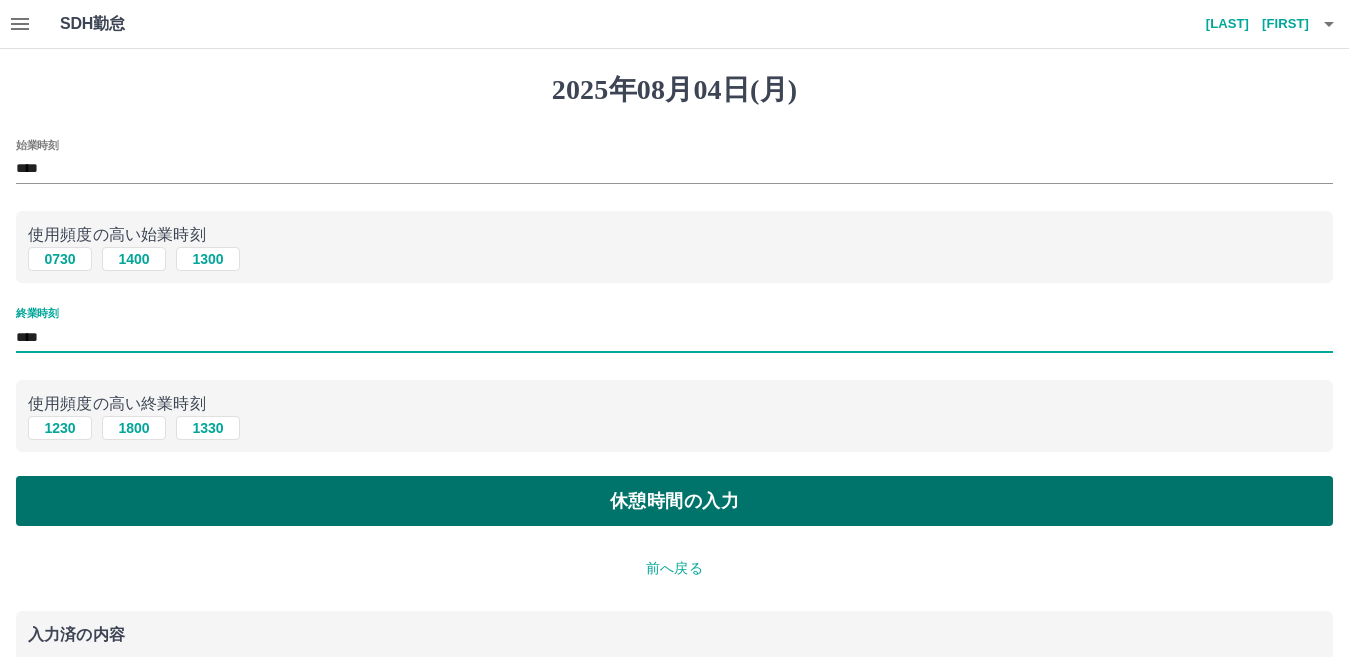 click on "休憩時間の入力" at bounding box center (674, 501) 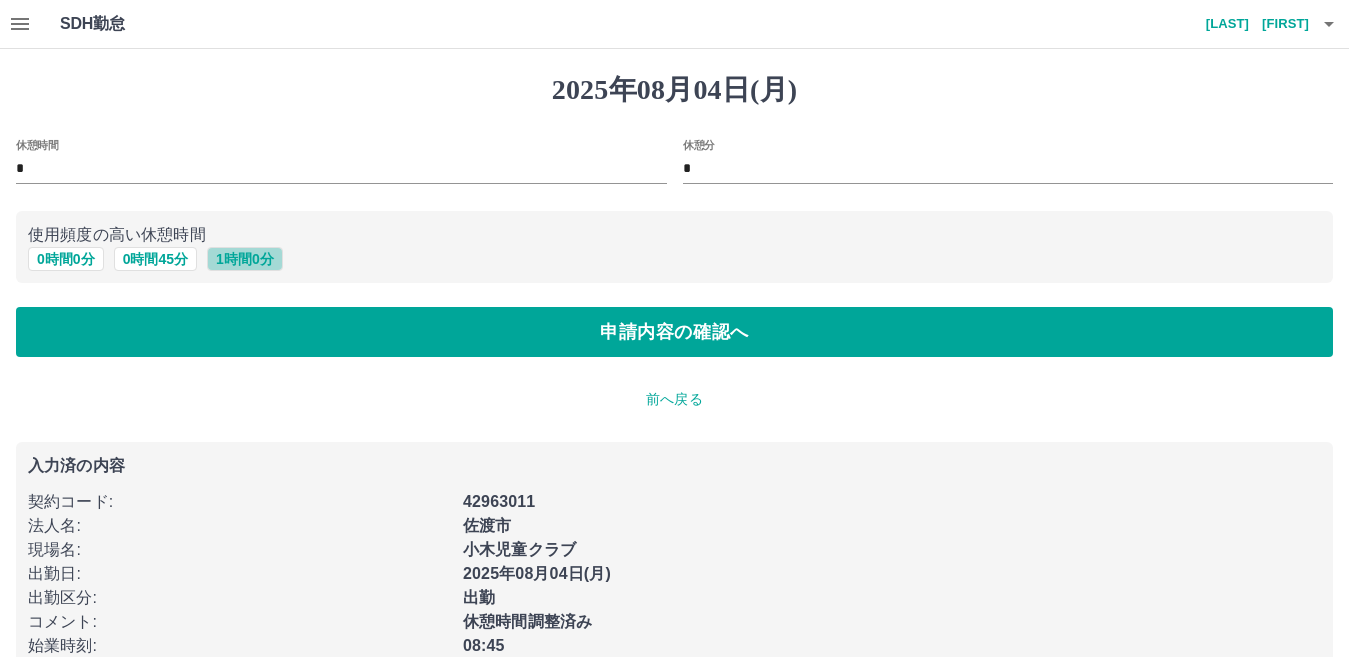 click on "1 時間 0 分" at bounding box center [245, 259] 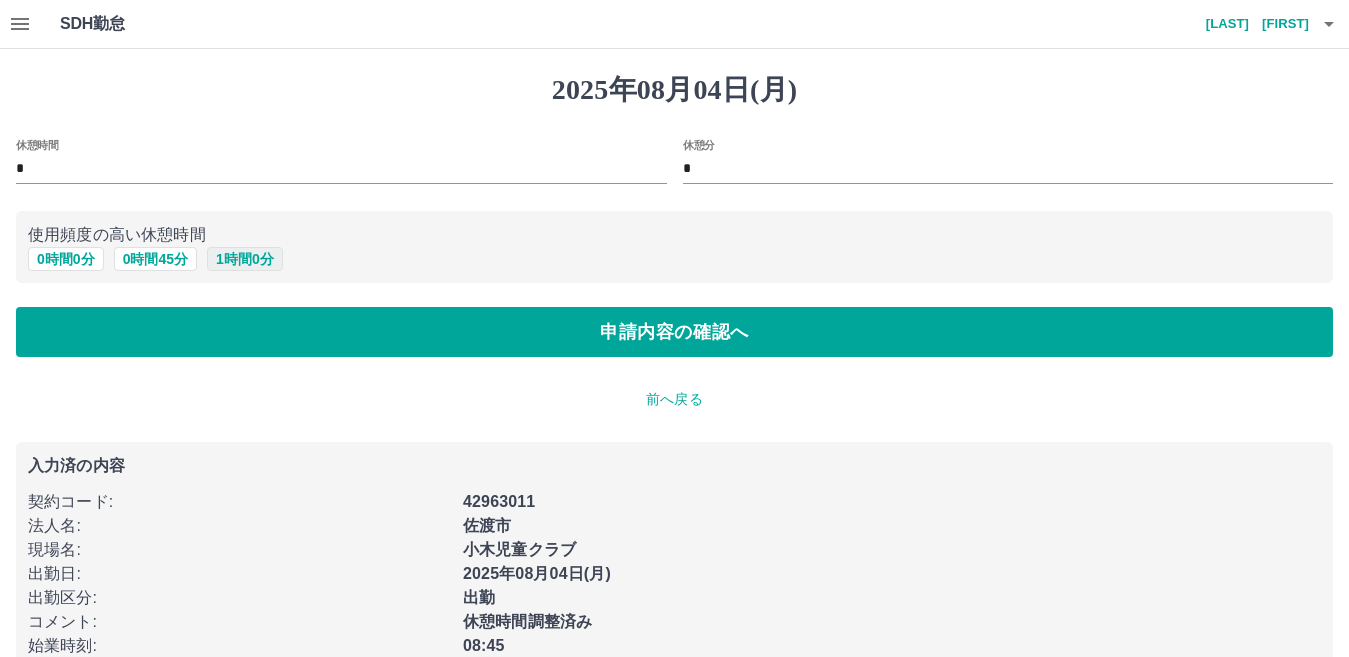click on "1 時間 0 分" at bounding box center [245, 259] 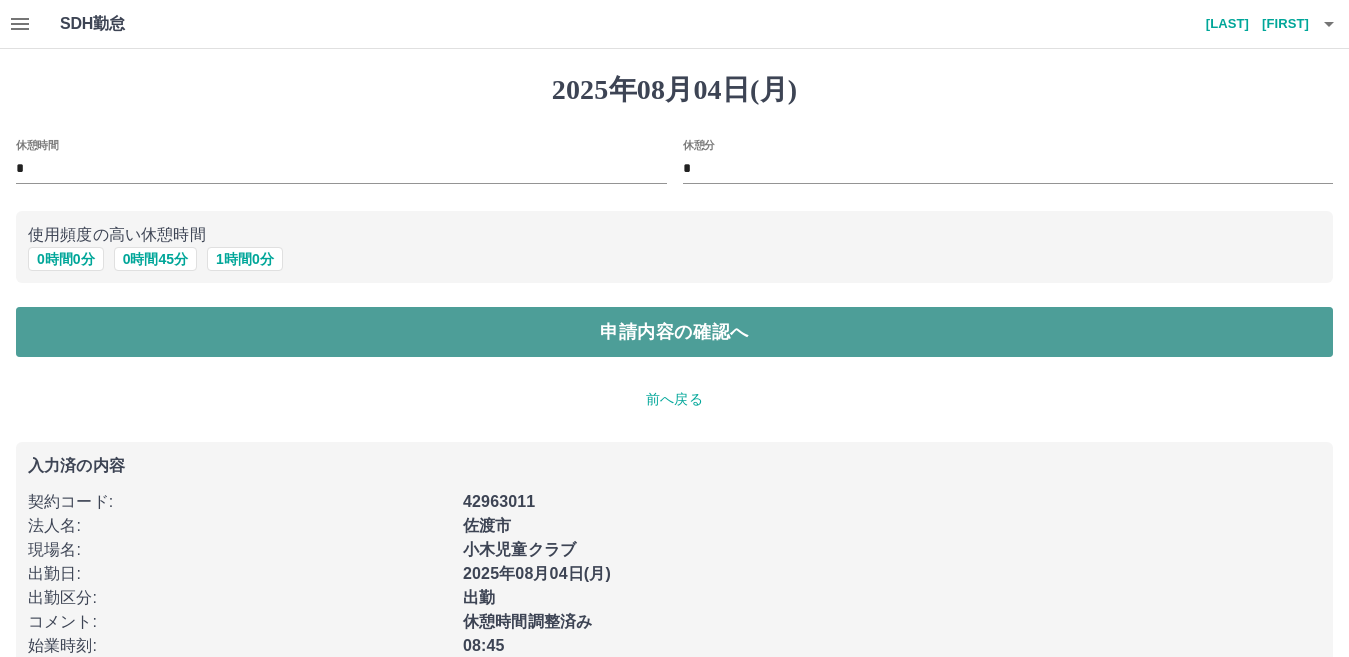 click on "申請内容の確認へ" at bounding box center (674, 332) 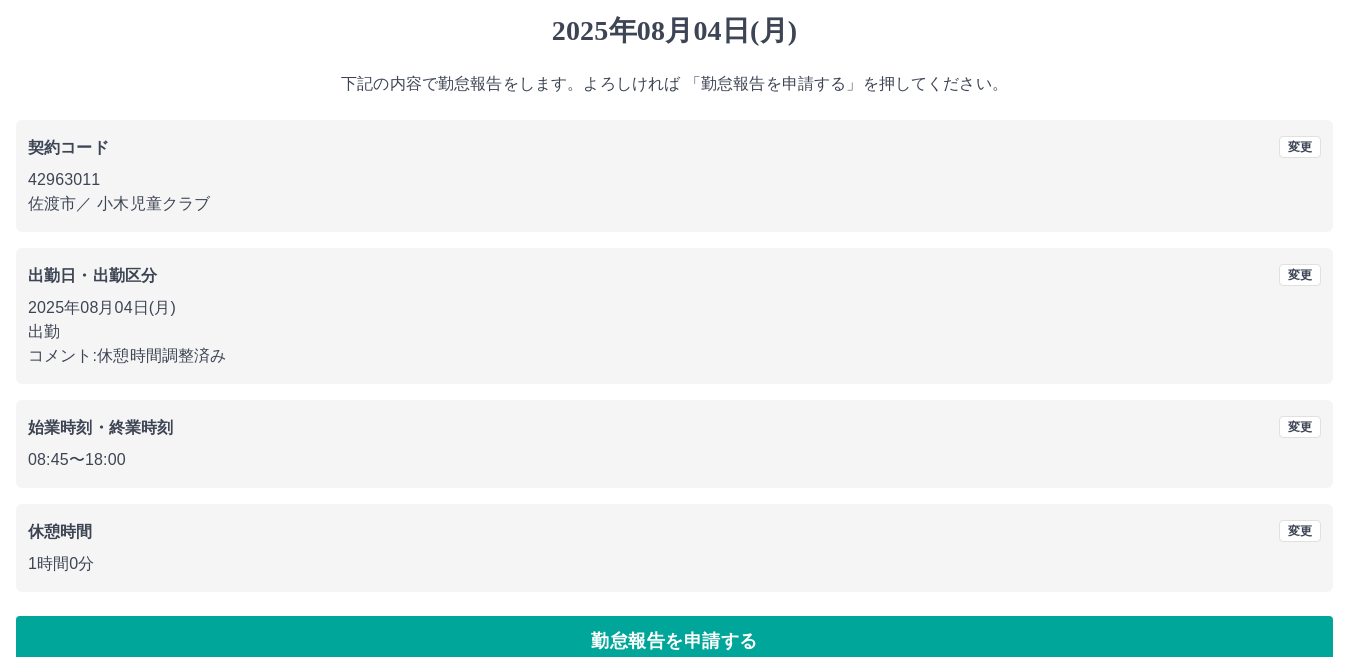 scroll, scrollTop: 92, scrollLeft: 0, axis: vertical 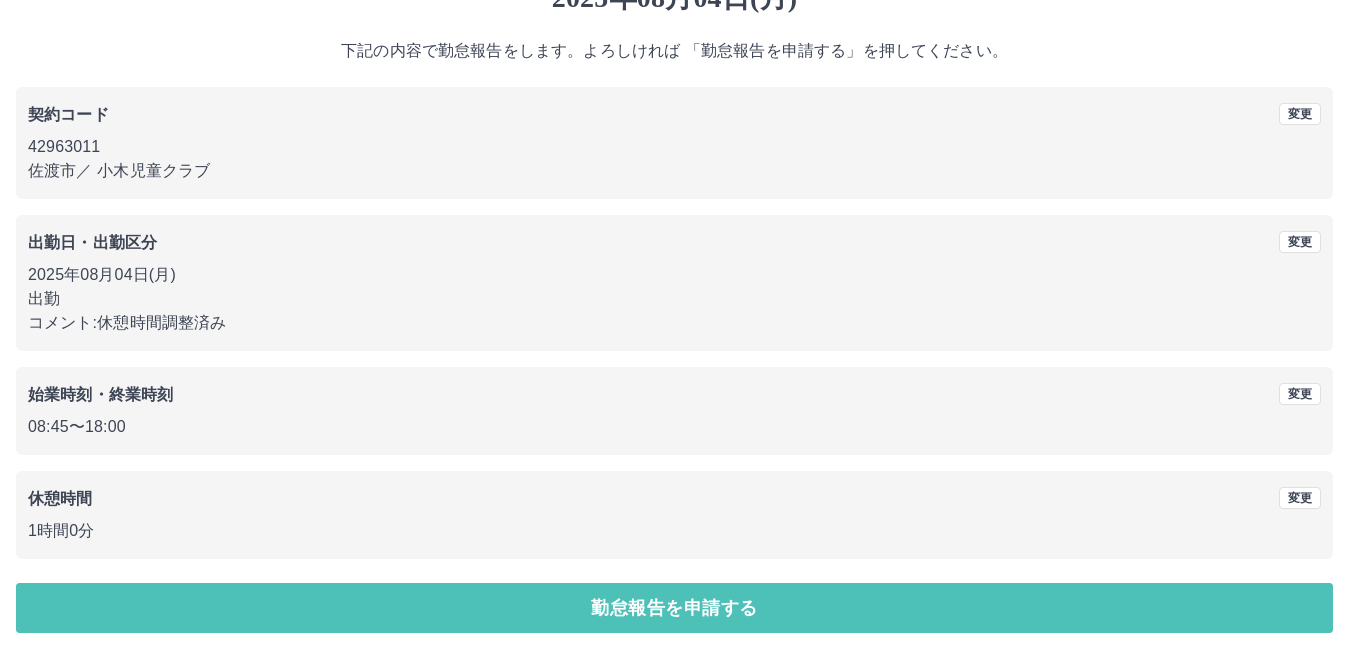 click on "勤怠報告を申請する" at bounding box center (674, 608) 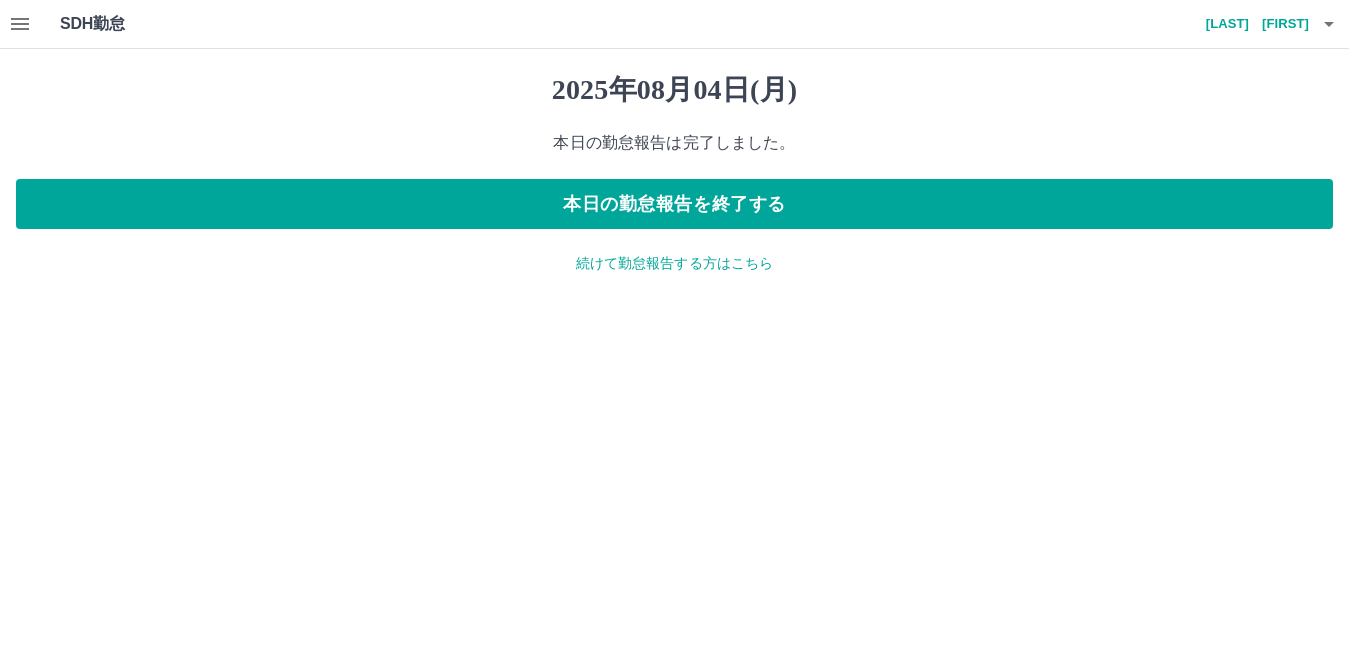 scroll, scrollTop: 0, scrollLeft: 0, axis: both 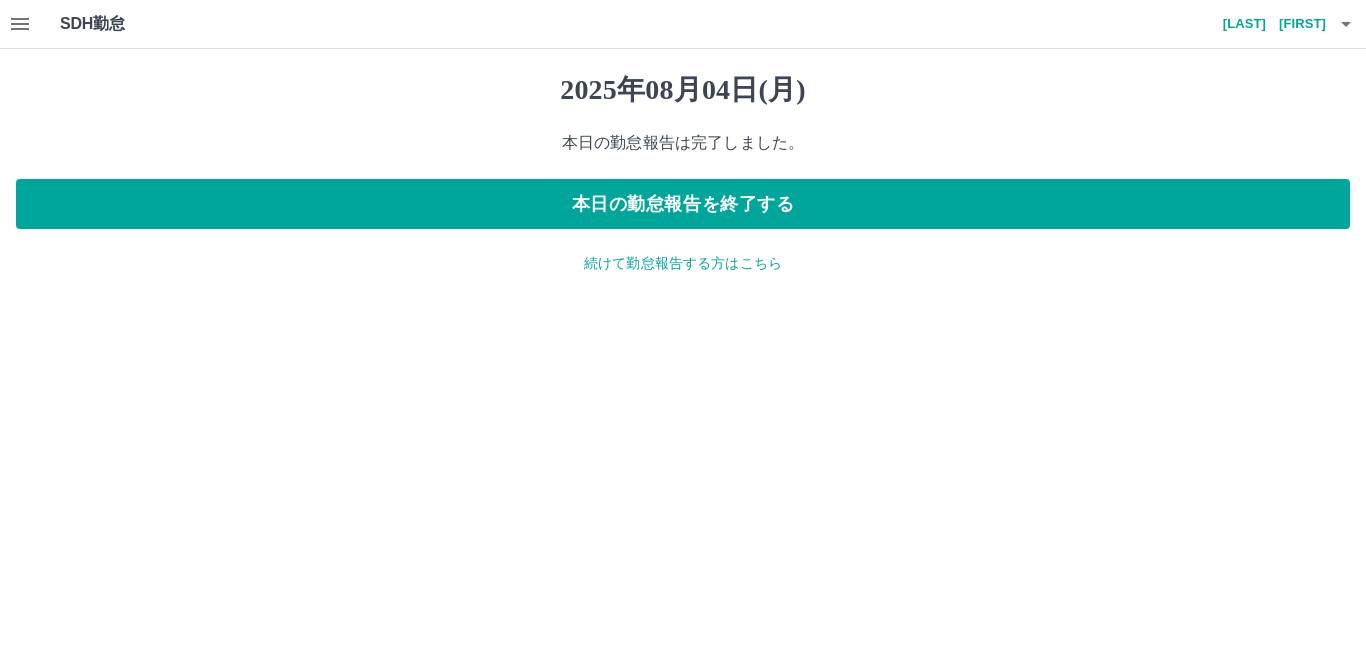 click at bounding box center [20, 24] 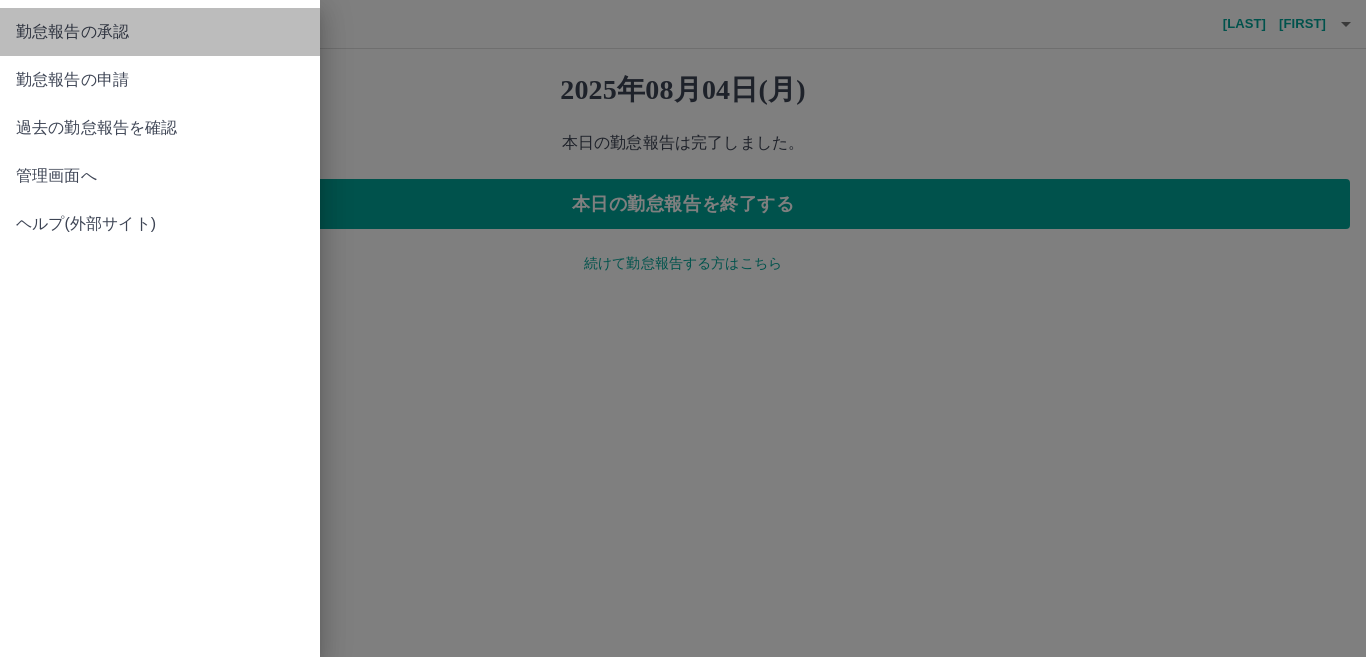 click on "勤怠報告の承認" at bounding box center [160, 32] 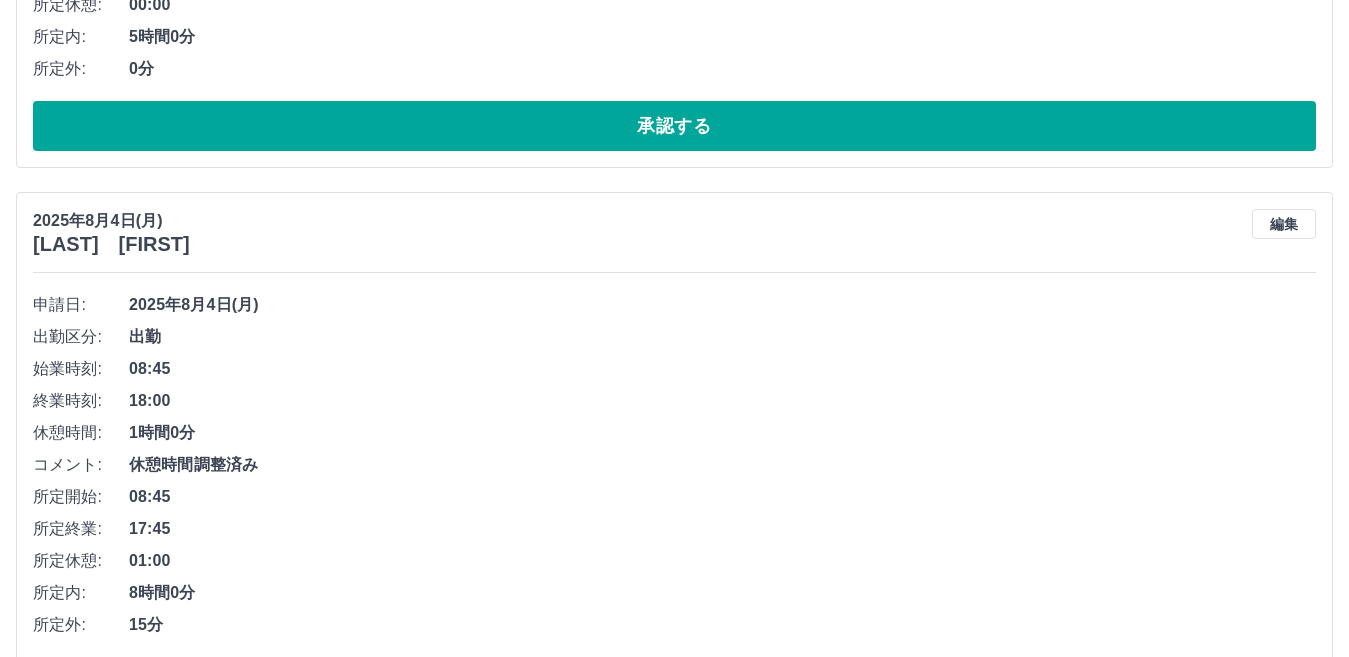 scroll, scrollTop: 800, scrollLeft: 0, axis: vertical 